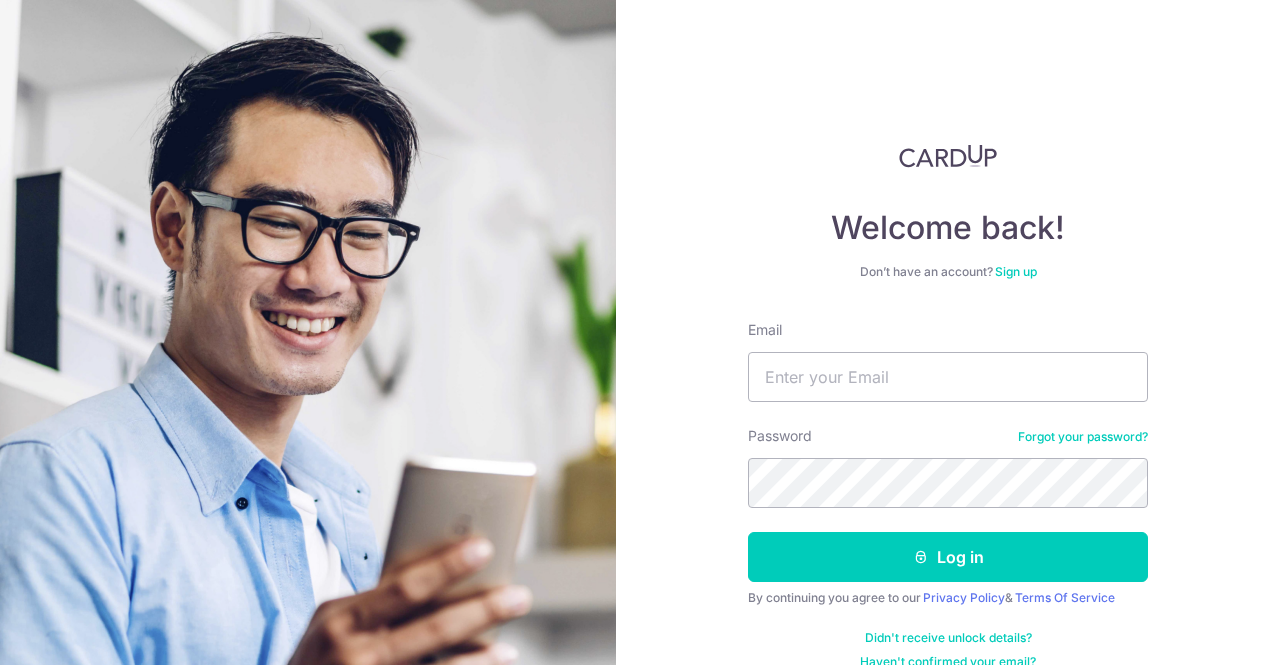 scroll, scrollTop: 0, scrollLeft: 0, axis: both 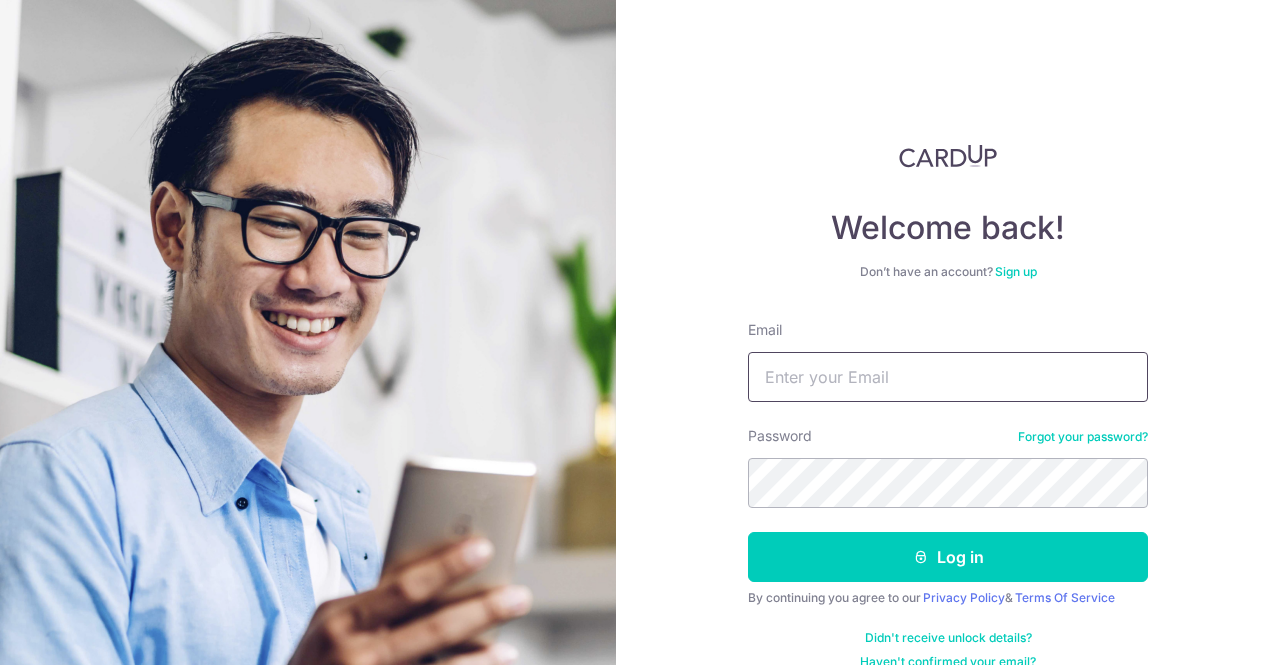 click on "Email" at bounding box center (948, 377) 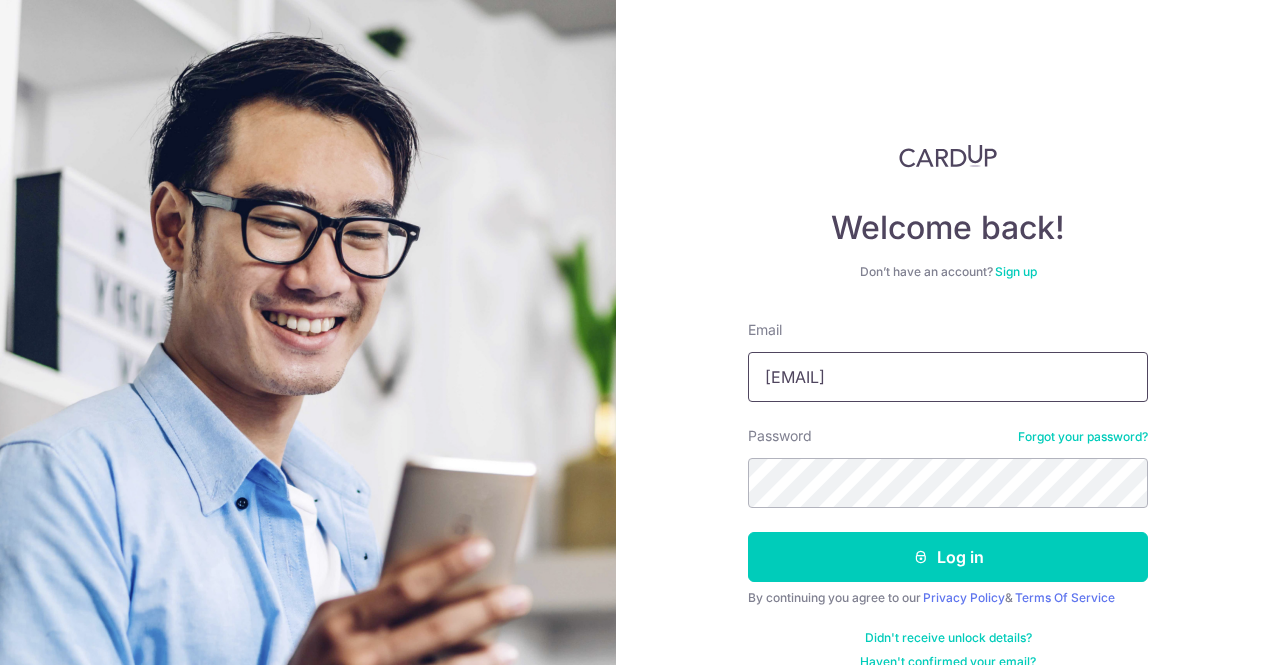 type on "juns.wee@gmail.com" 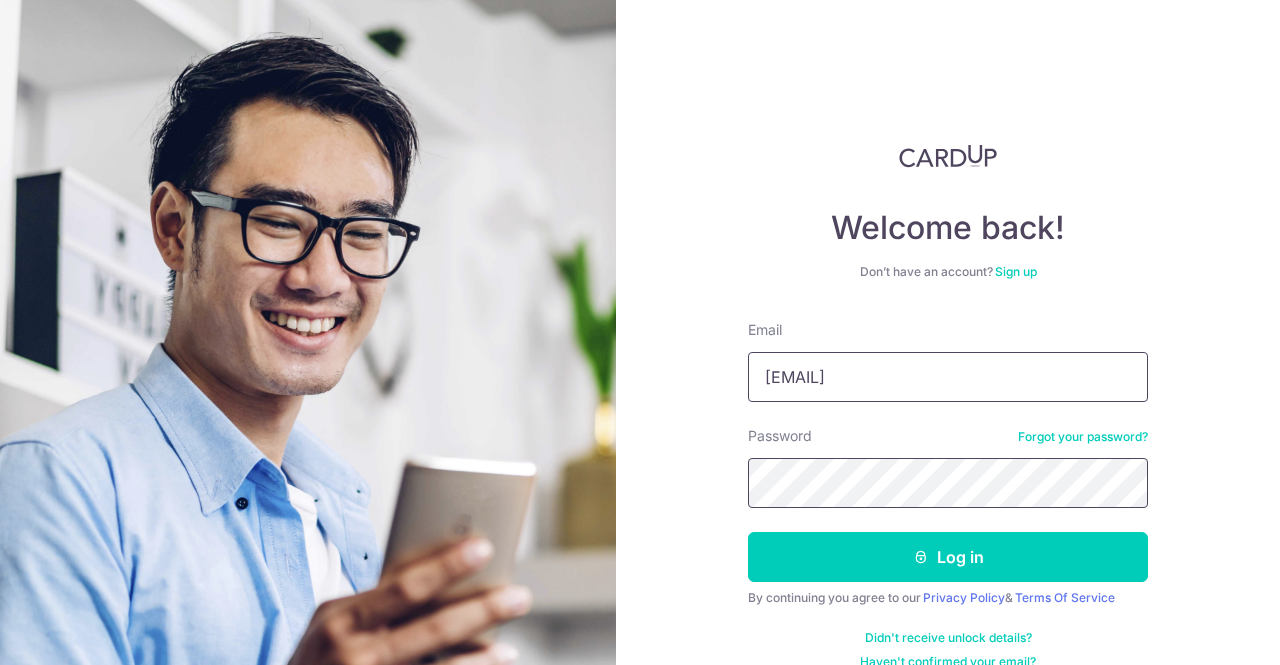 click on "Log in" at bounding box center [948, 557] 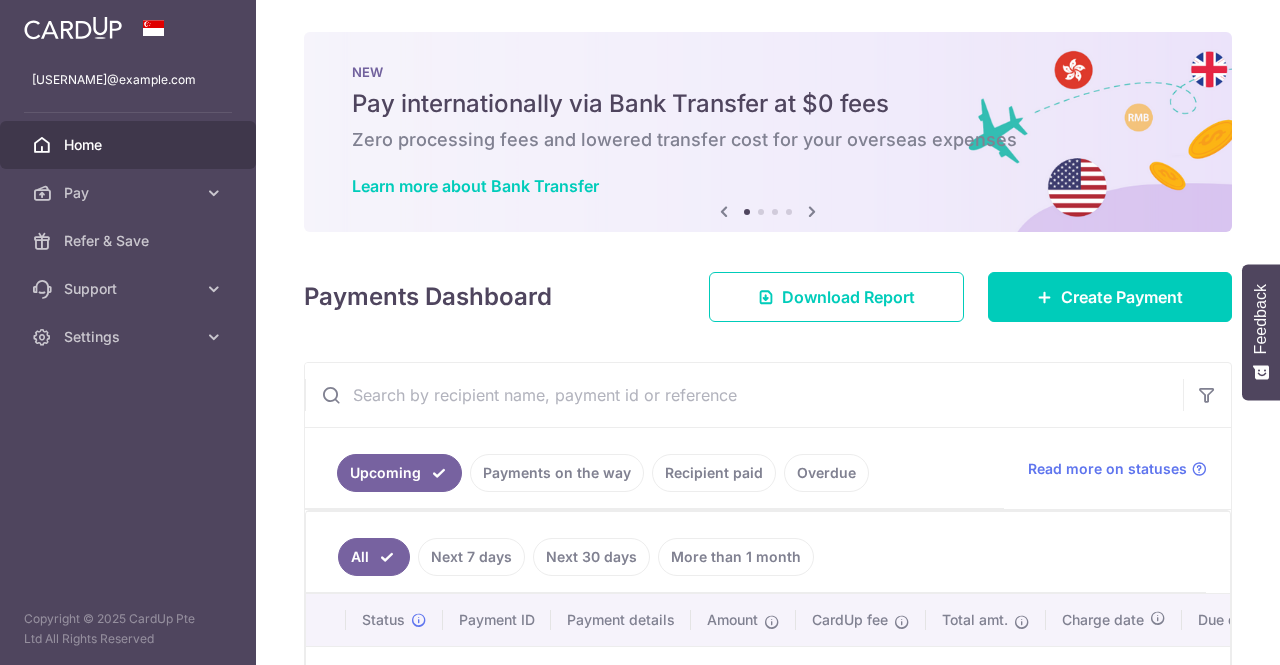 scroll, scrollTop: 0, scrollLeft: 0, axis: both 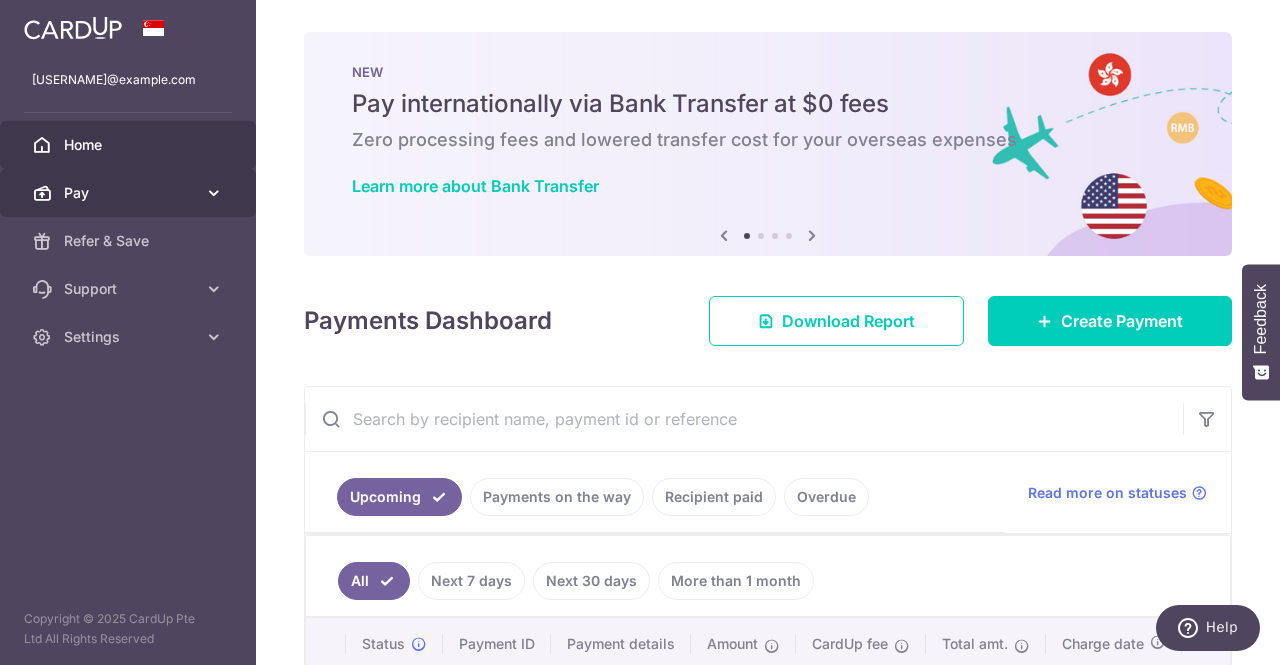 click on "Pay" at bounding box center (130, 193) 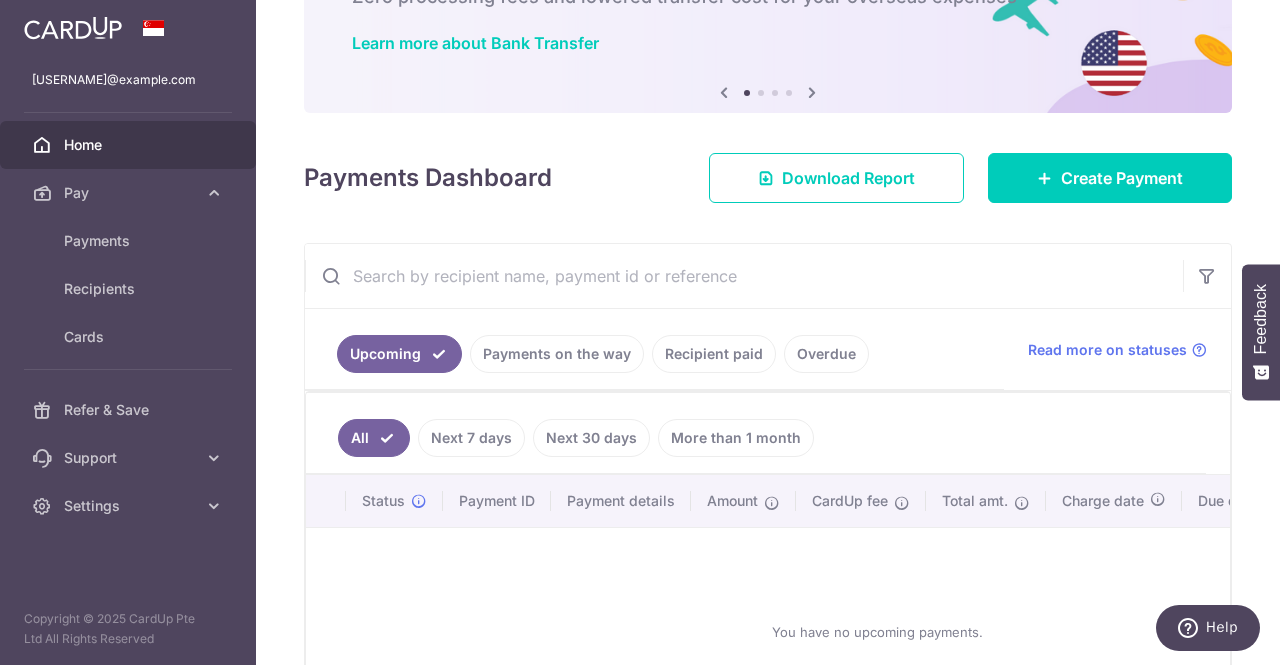 scroll, scrollTop: 145, scrollLeft: 0, axis: vertical 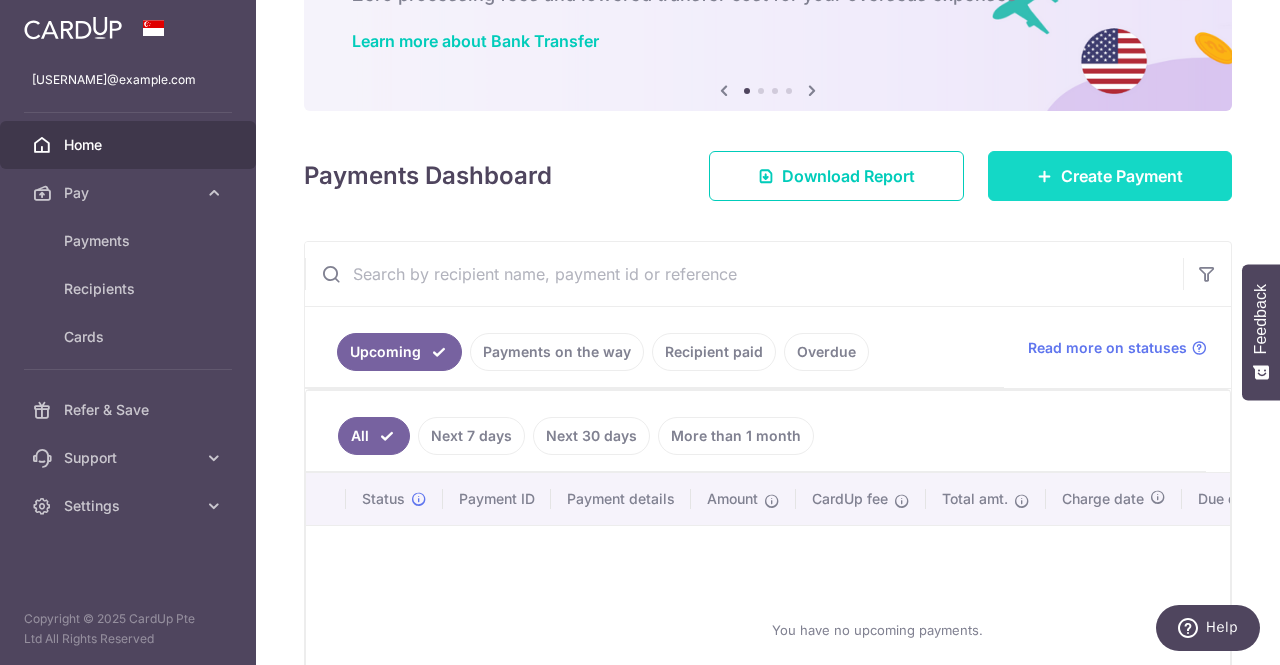click on "Create Payment" at bounding box center [1122, 176] 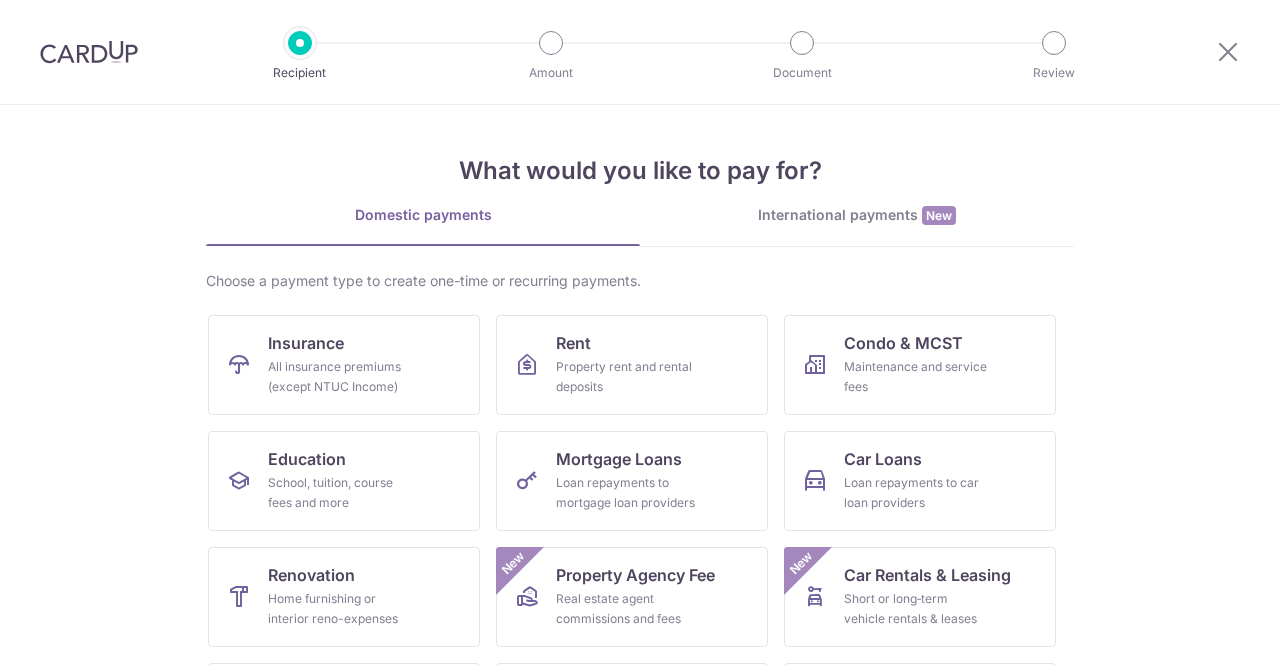 scroll, scrollTop: 0, scrollLeft: 0, axis: both 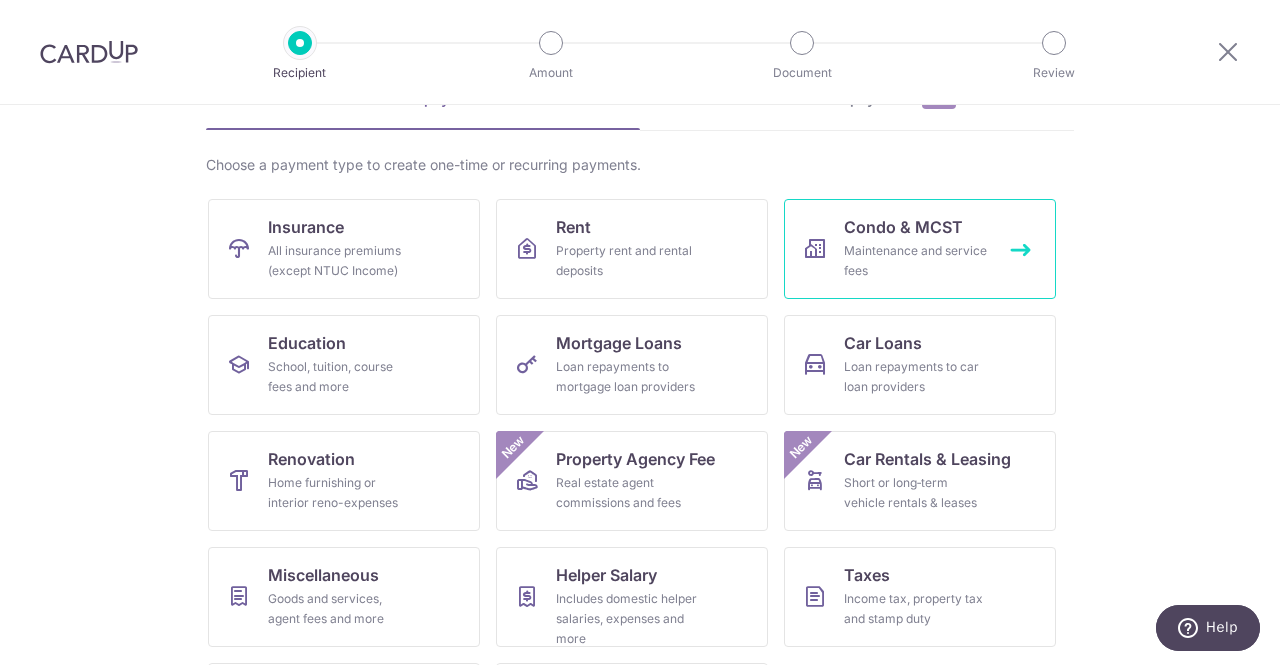 click on "Condo & MCST" at bounding box center (903, 227) 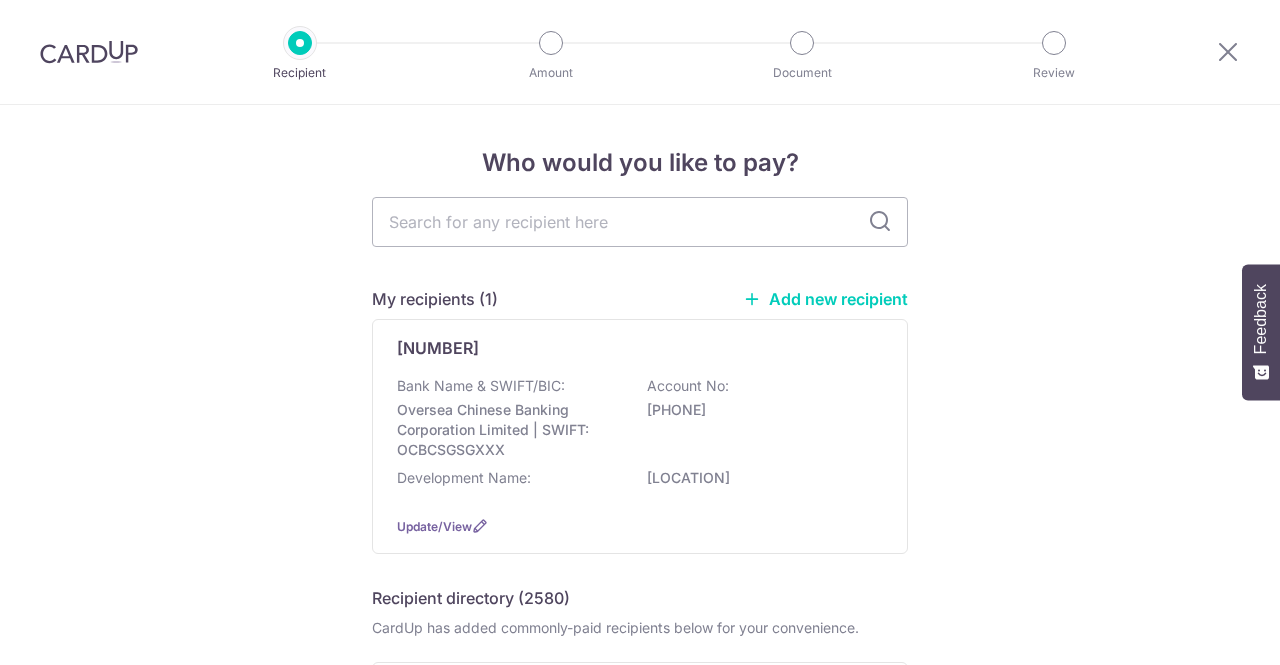 scroll, scrollTop: 0, scrollLeft: 0, axis: both 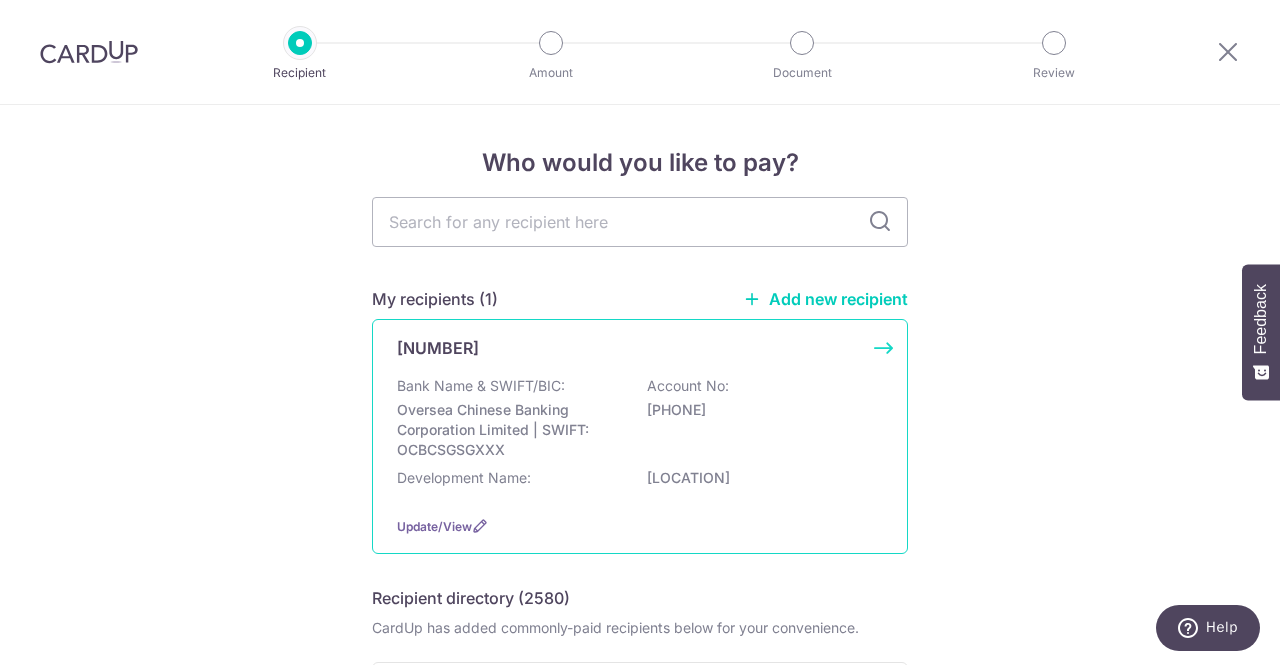 click on "660832379001" at bounding box center (759, 410) 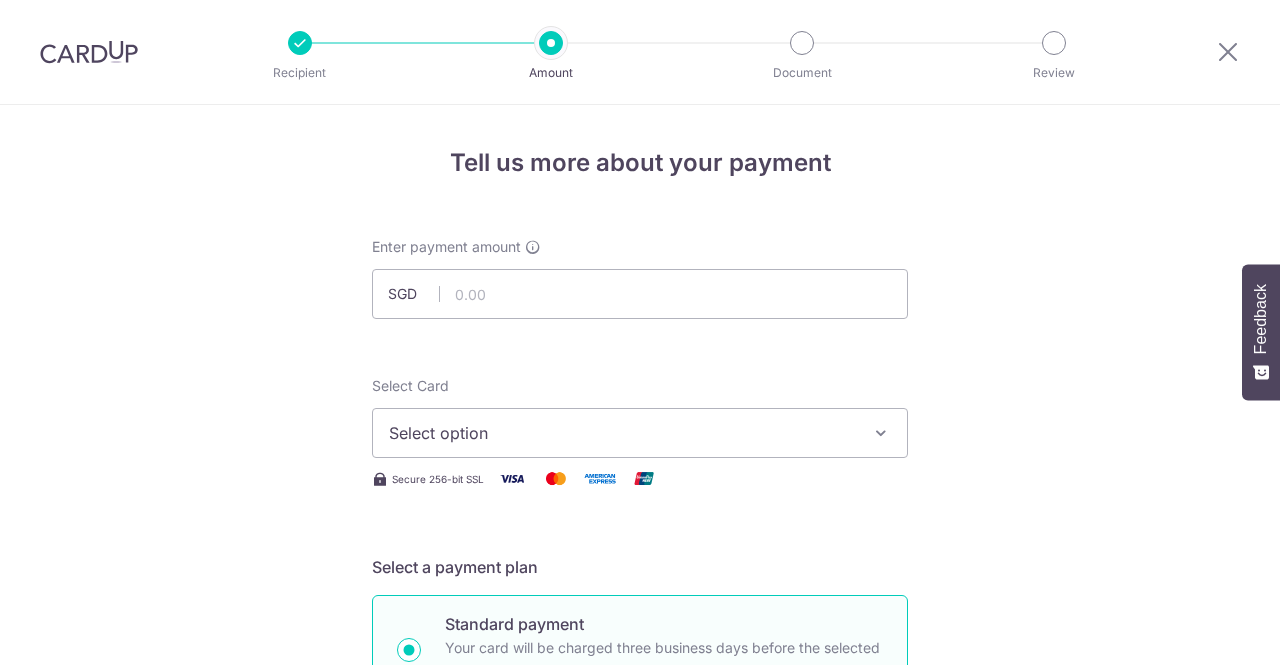 scroll, scrollTop: 0, scrollLeft: 0, axis: both 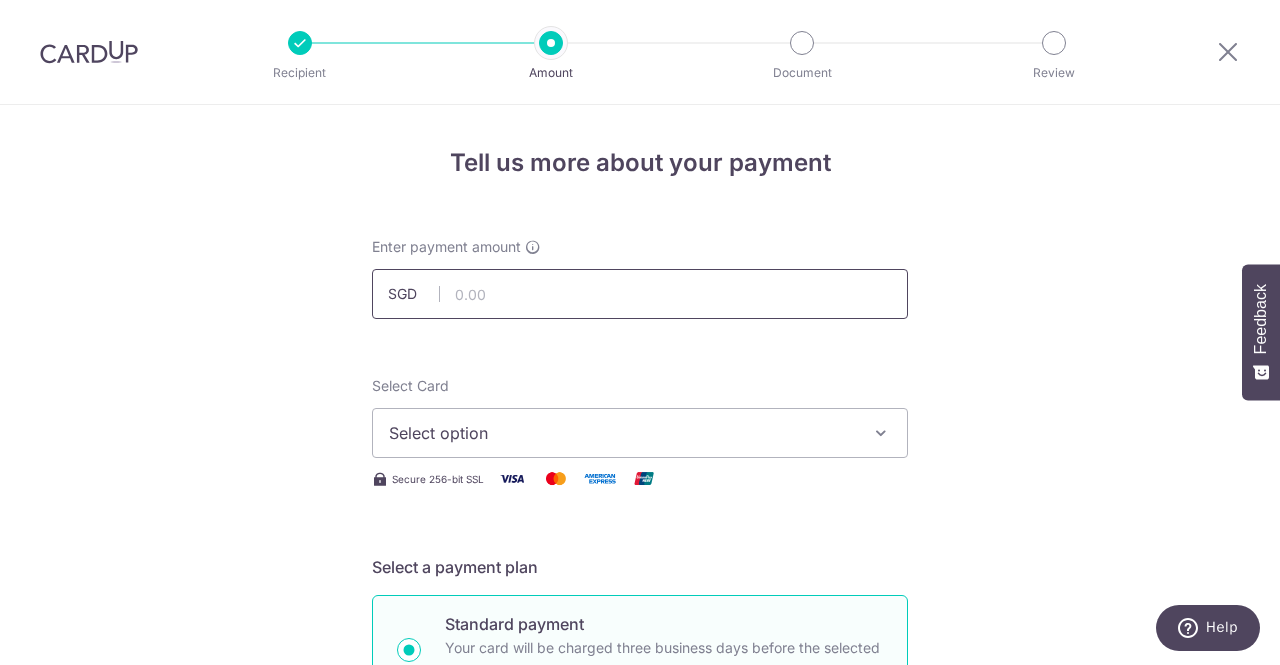 click at bounding box center (640, 294) 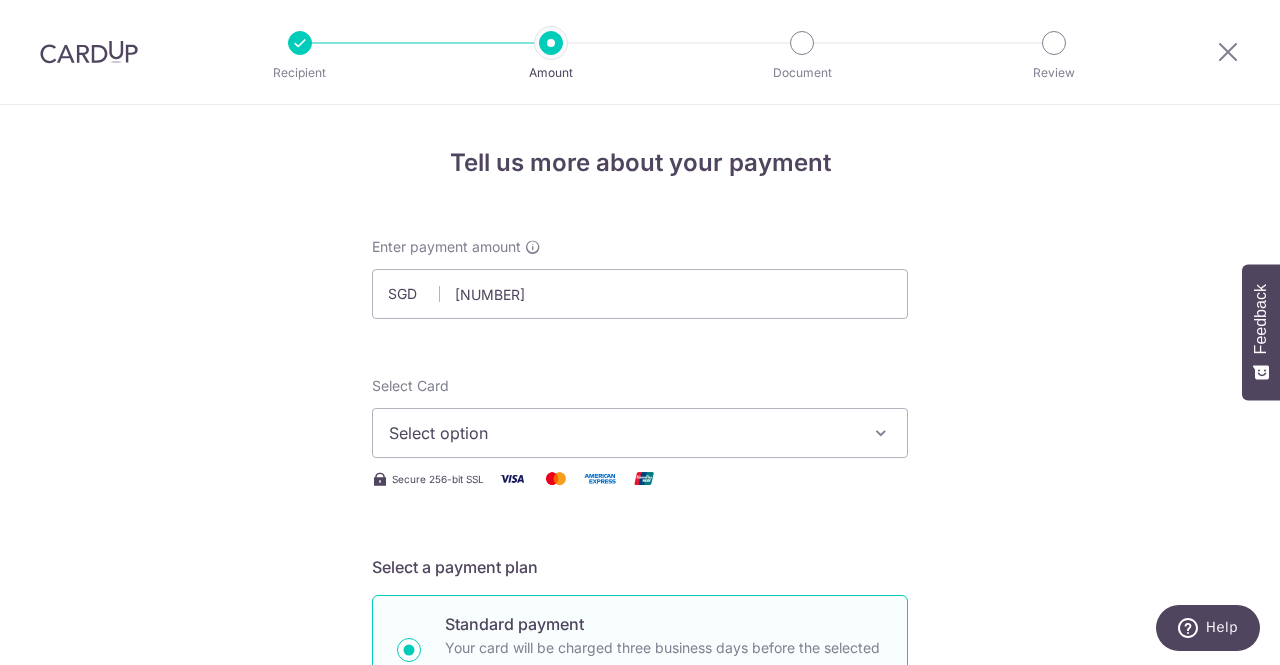 type on "1,924.05" 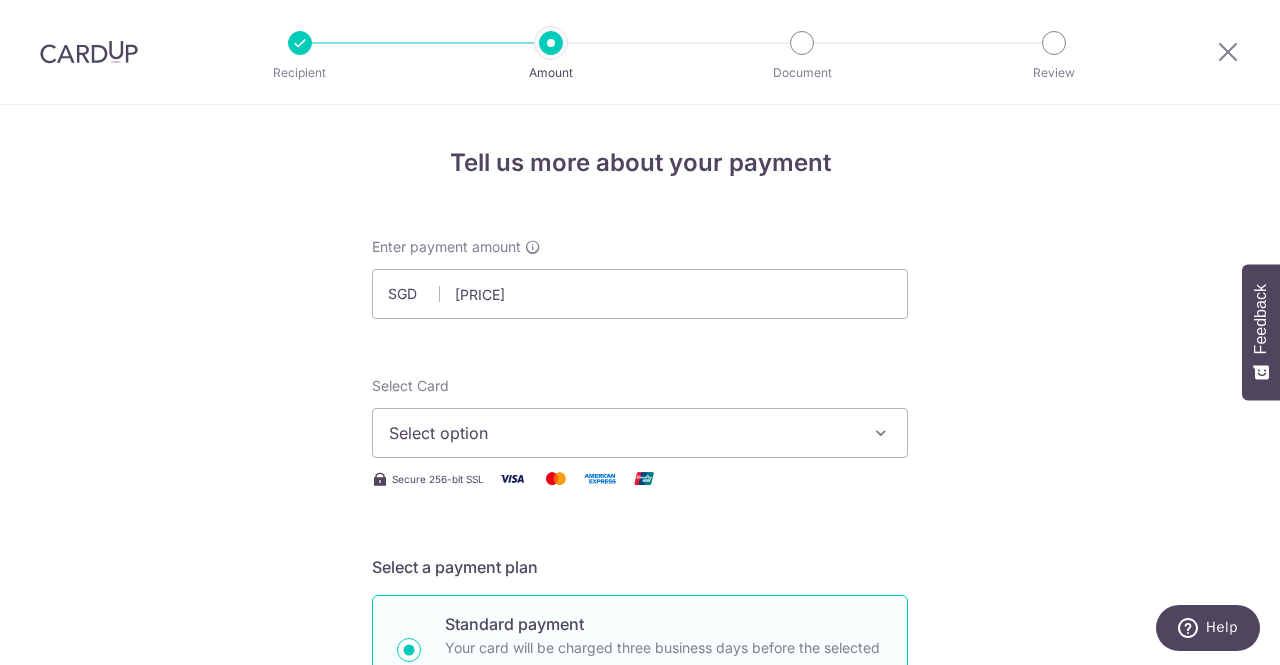 click on "Enter payment amount
SGD
1,924.05
1924.05
Select Card
Select option
Add credit card
Your Cards
**** 7583
**** 7016
**** 0834
Secure 256-bit SSL
Text
New card details
Card" at bounding box center (640, 1028) 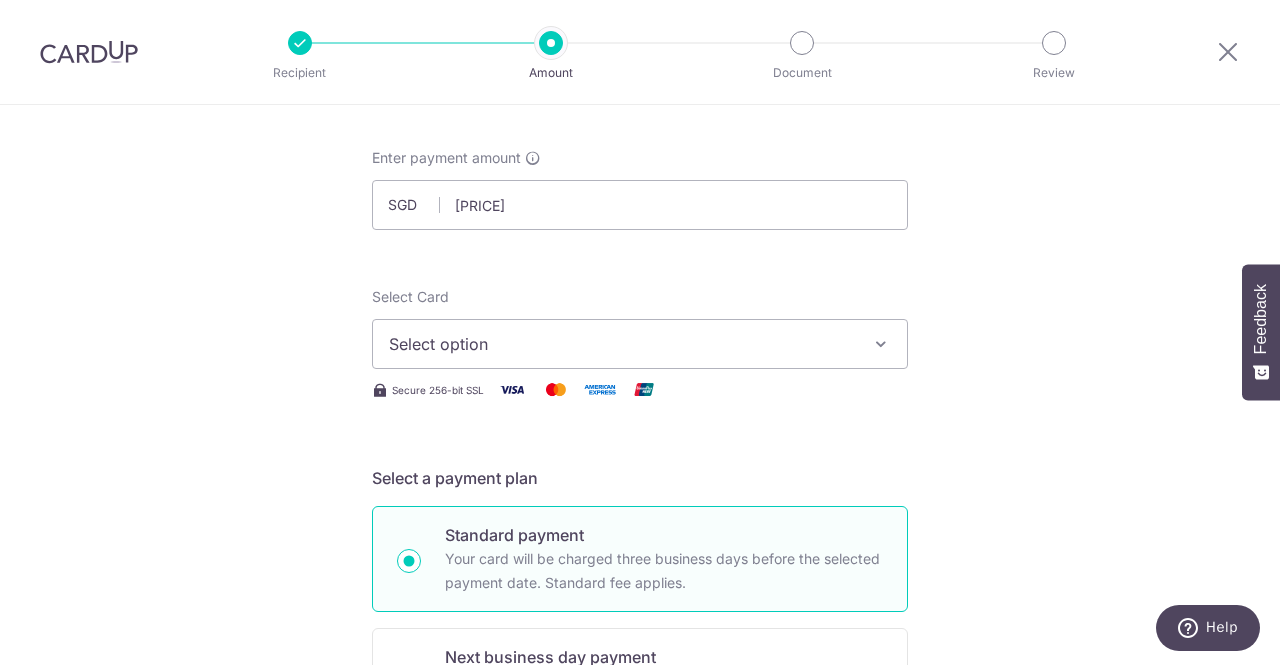 scroll, scrollTop: 100, scrollLeft: 0, axis: vertical 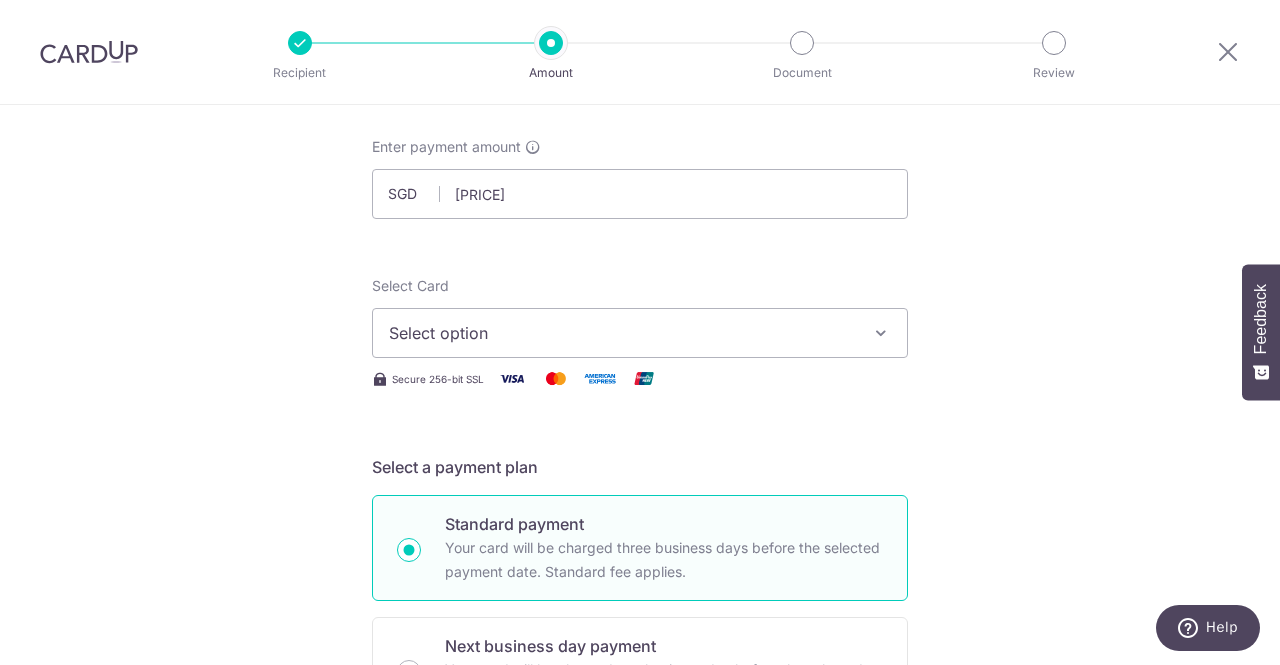 click on "Select option" at bounding box center [622, 333] 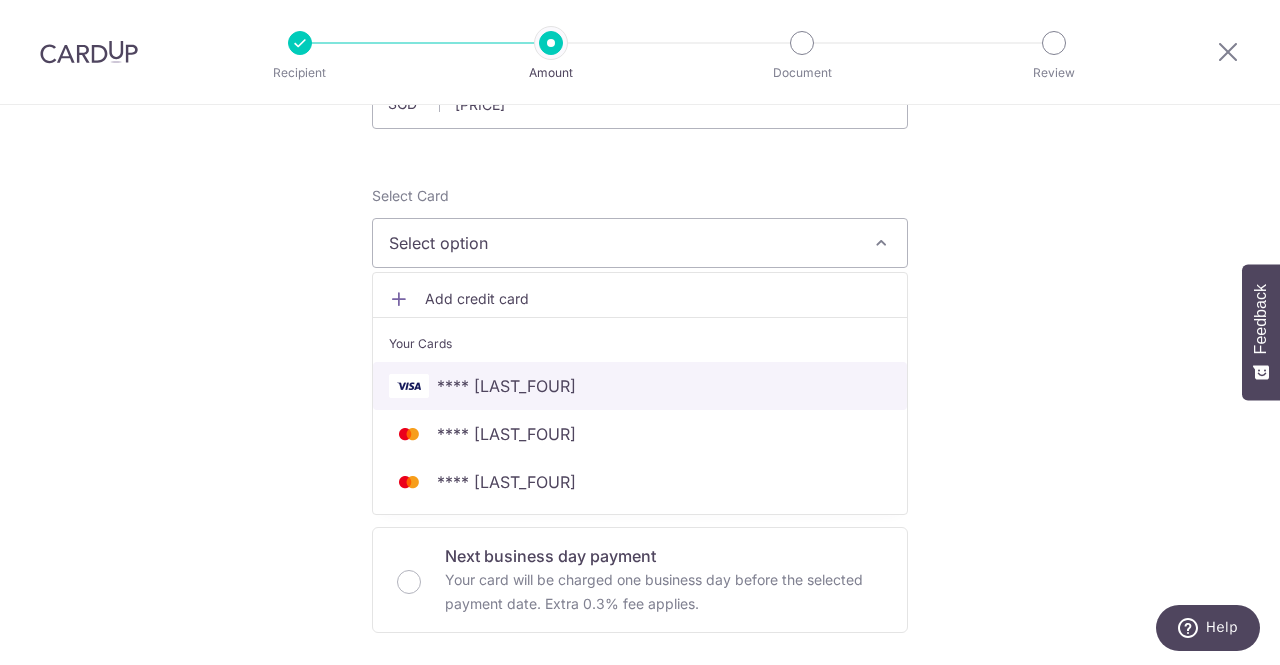 scroll, scrollTop: 194, scrollLeft: 0, axis: vertical 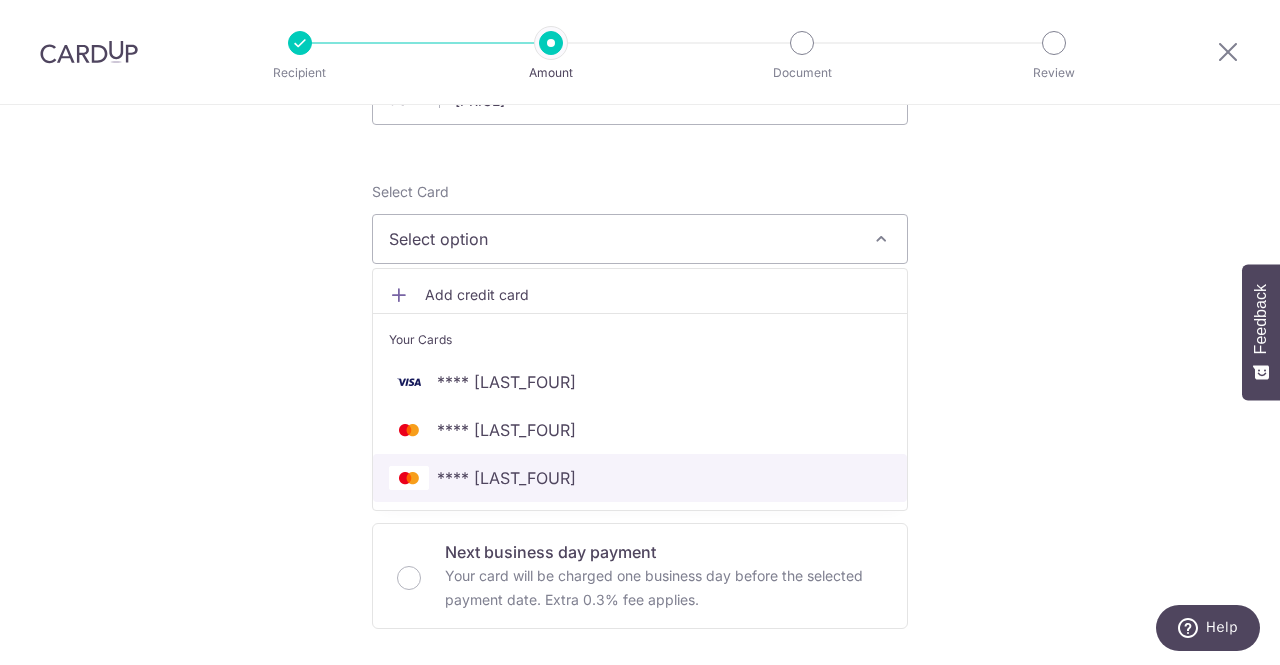 click on "**** [CARD]" at bounding box center (506, 478) 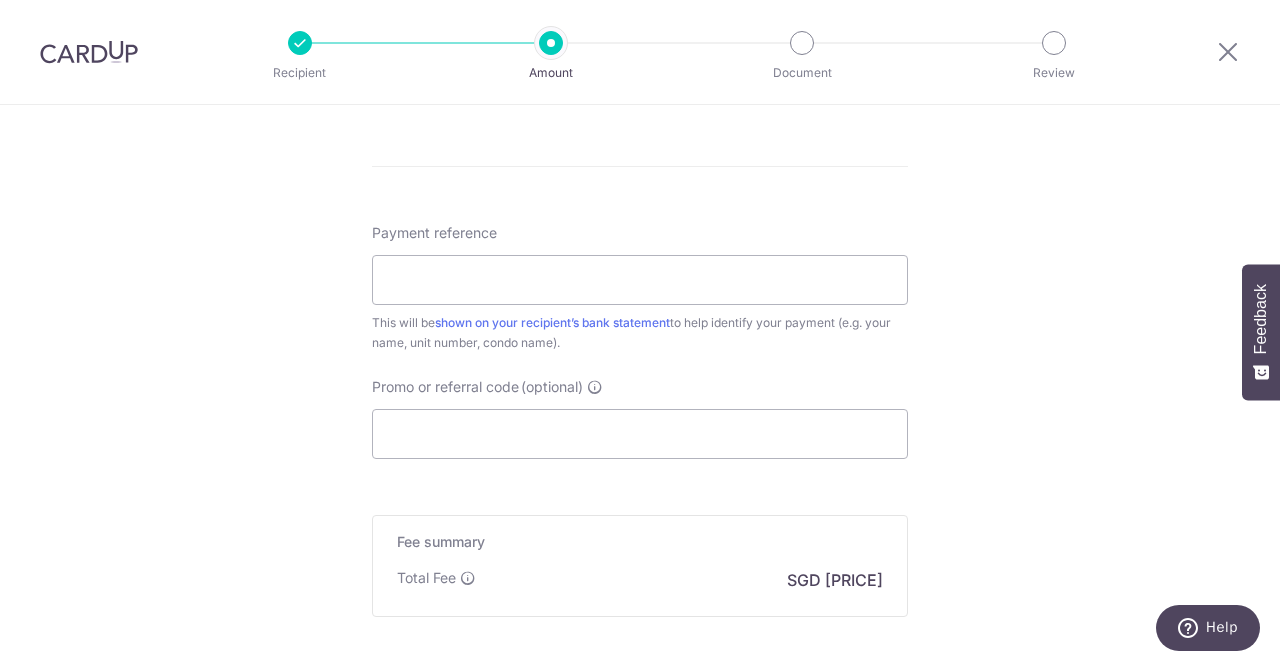 scroll, scrollTop: 1054, scrollLeft: 0, axis: vertical 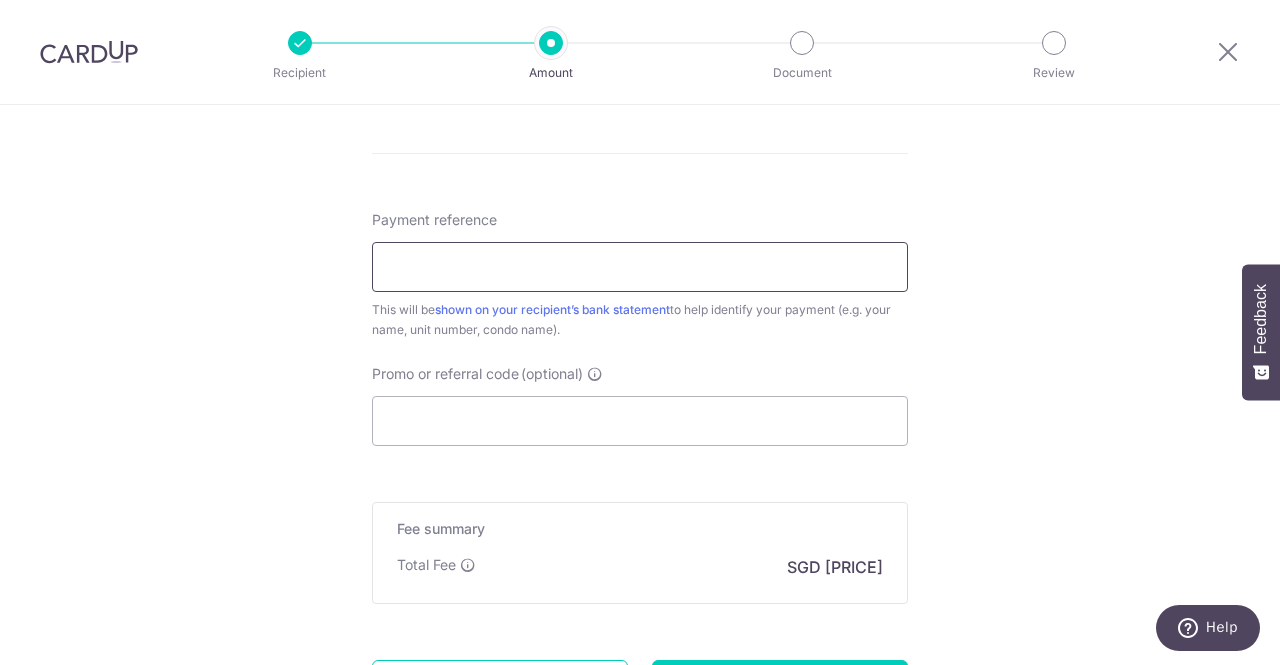 click on "Payment reference" at bounding box center [640, 267] 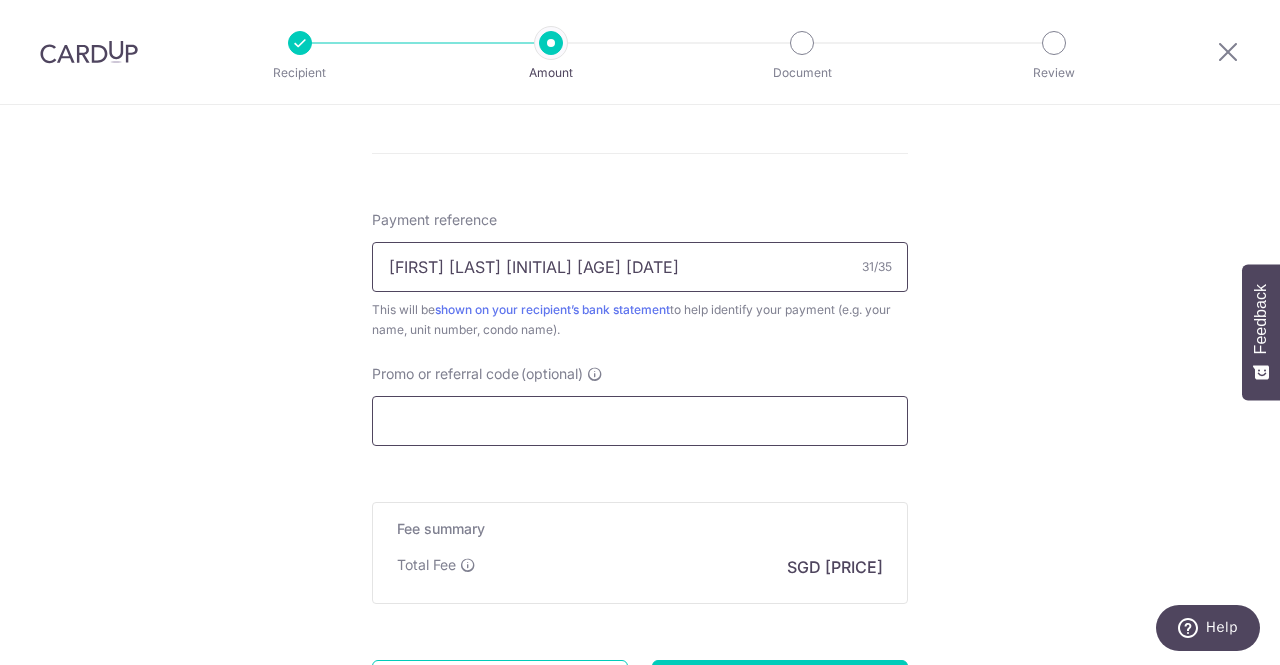 scroll, scrollTop: 1244, scrollLeft: 0, axis: vertical 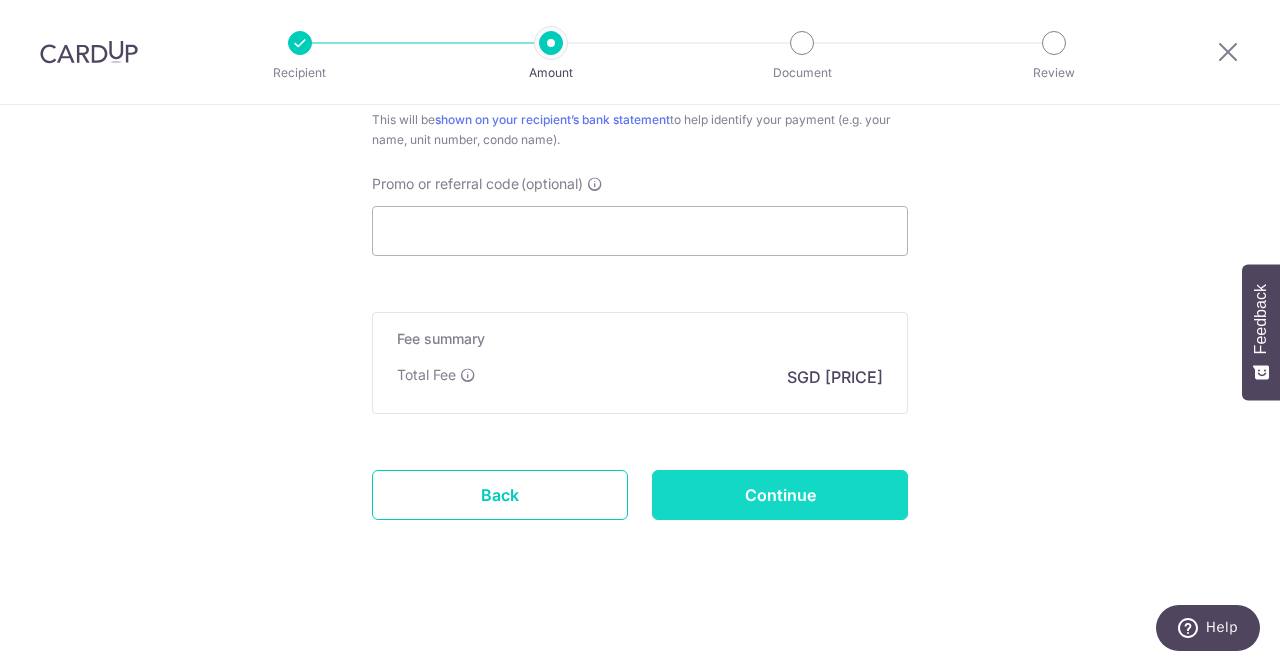 type on "Kwee Ker Fong Jonathan 97 01-01" 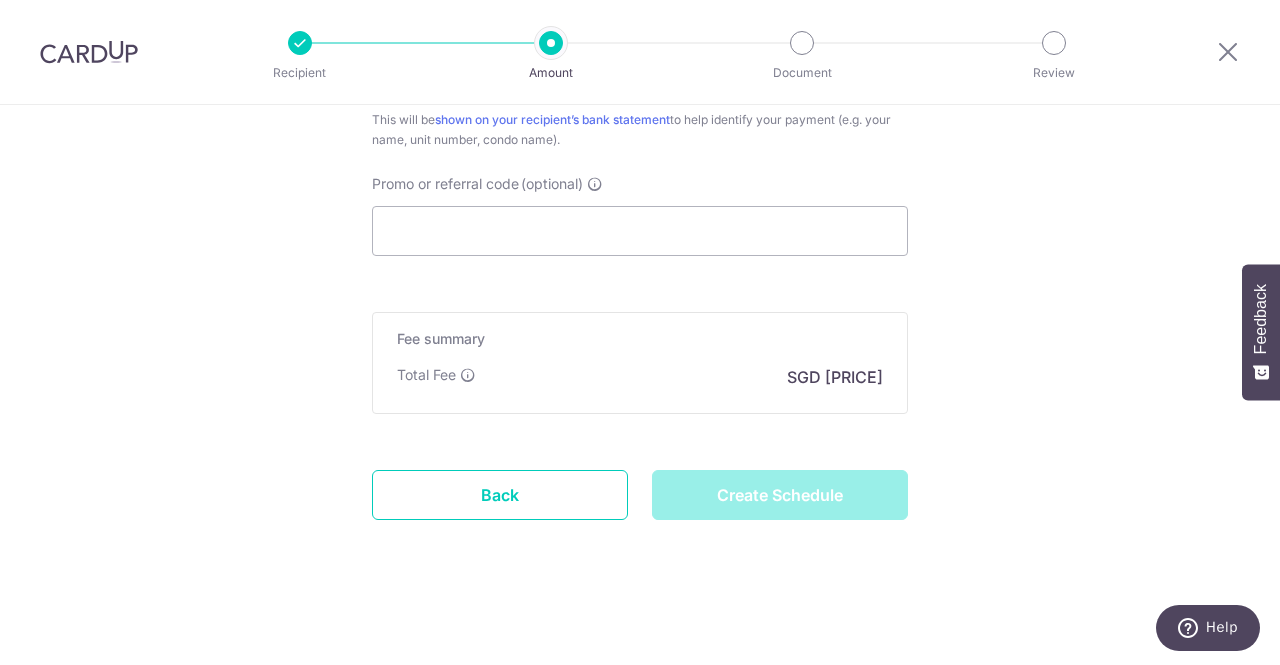 type on "Create Schedule" 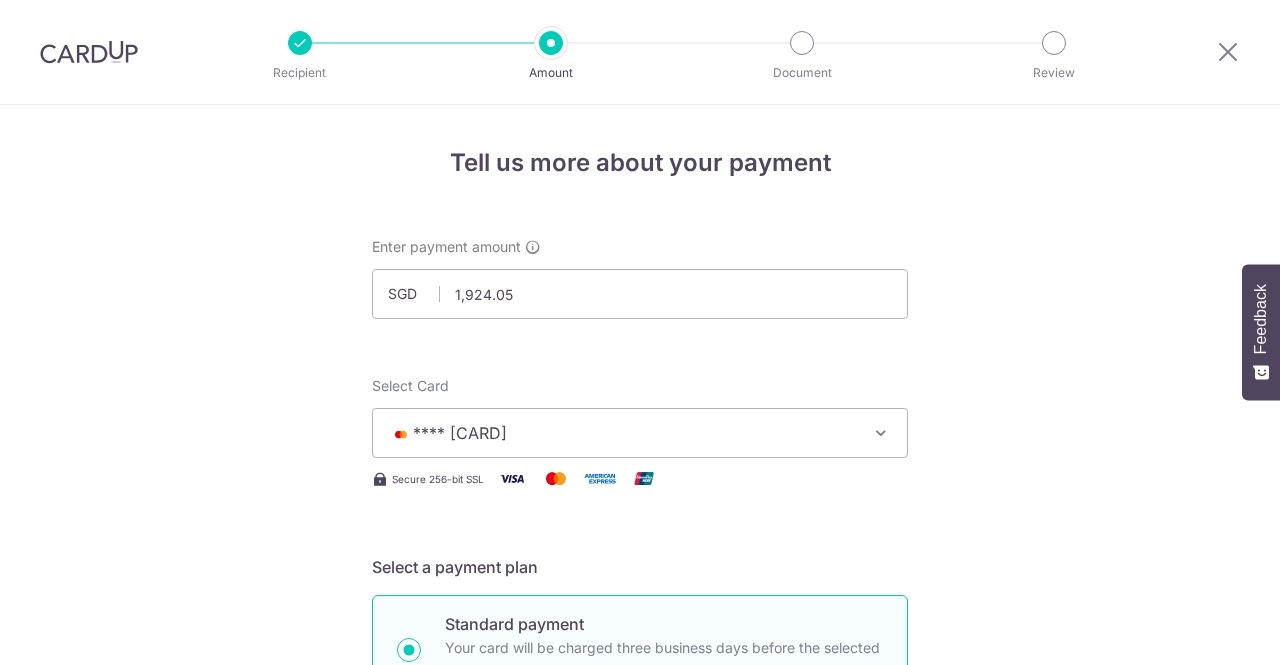 scroll, scrollTop: 0, scrollLeft: 0, axis: both 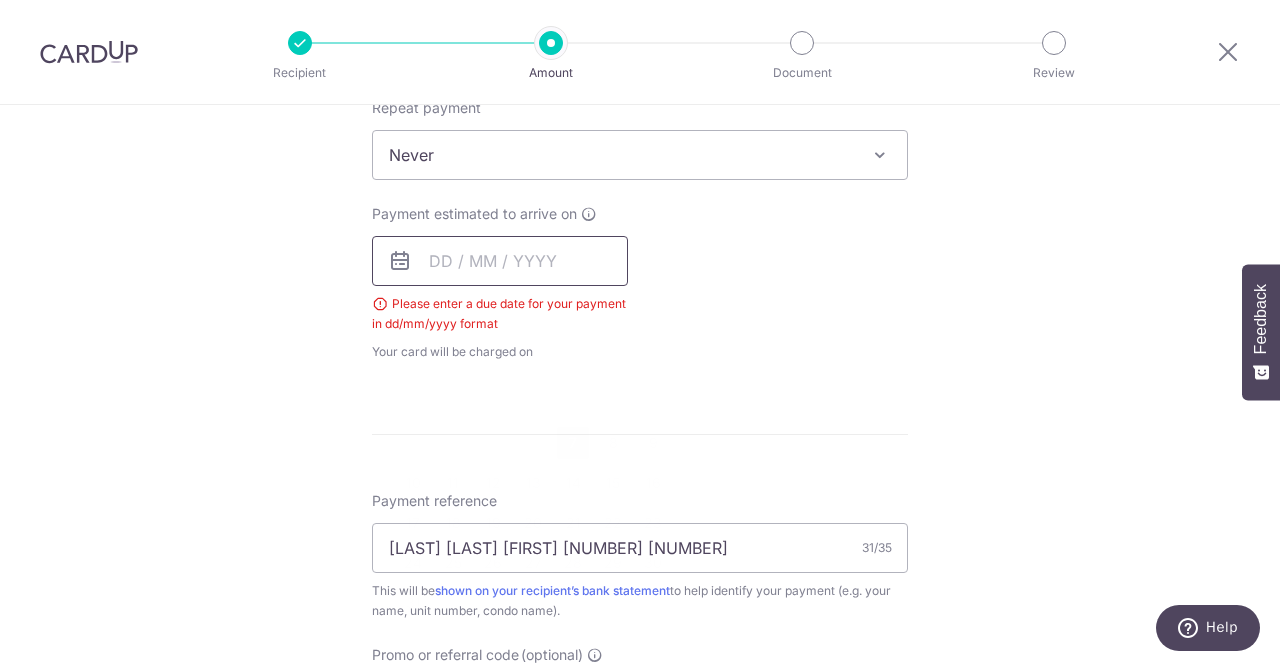 click at bounding box center [500, 261] 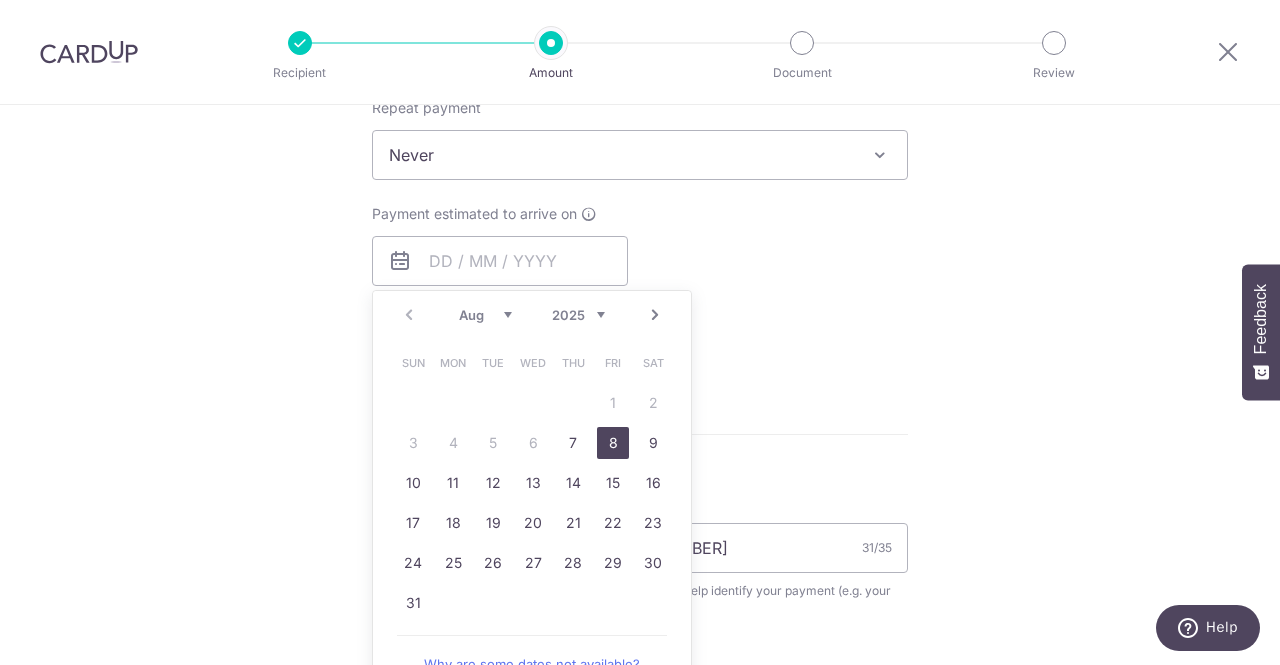 click on "8" at bounding box center [613, 443] 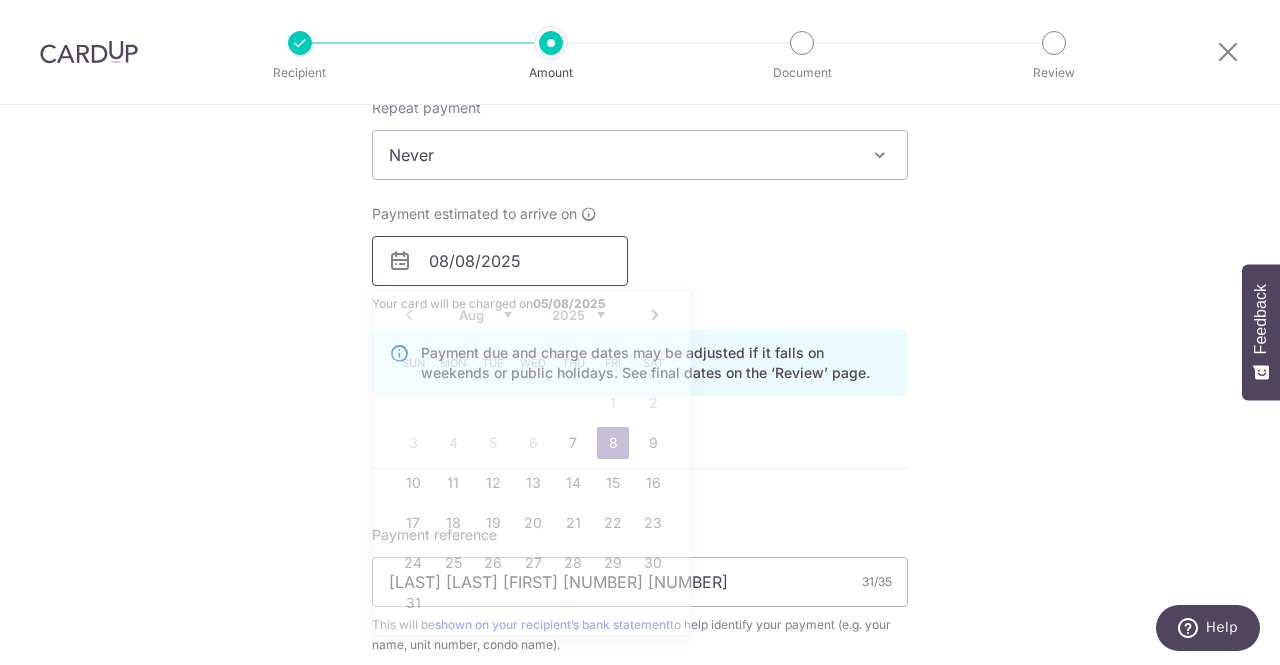 click on "08/08/2025" at bounding box center [500, 261] 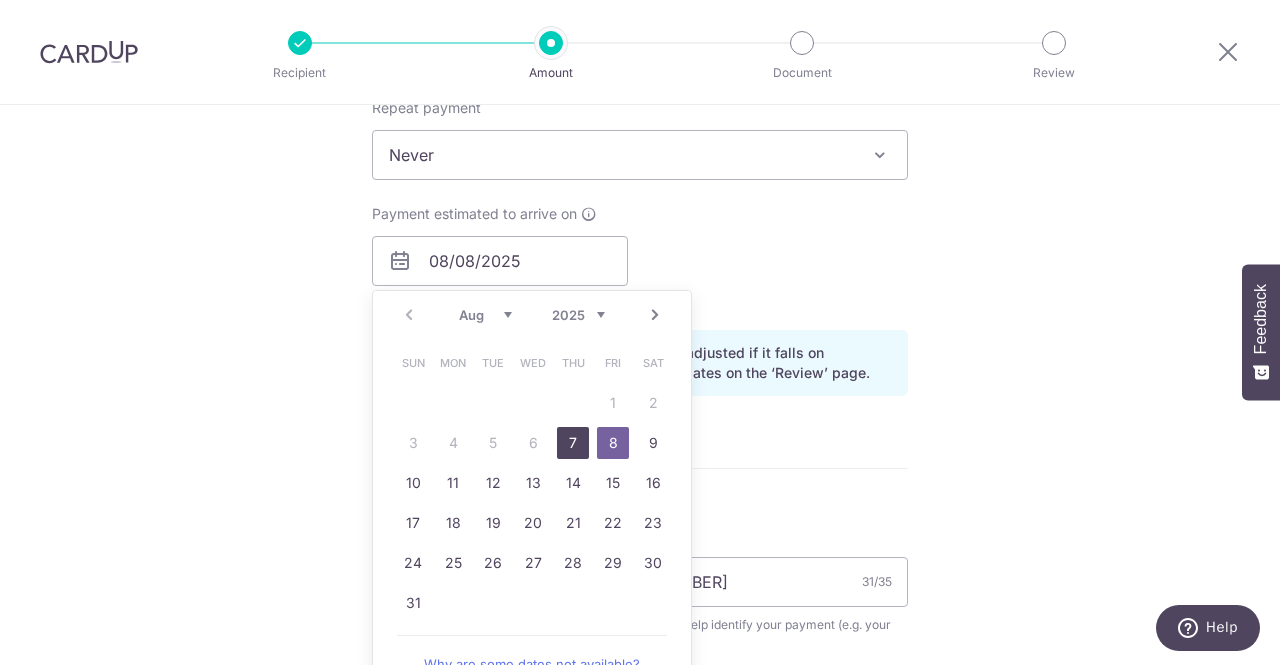 click on "7" at bounding box center [573, 443] 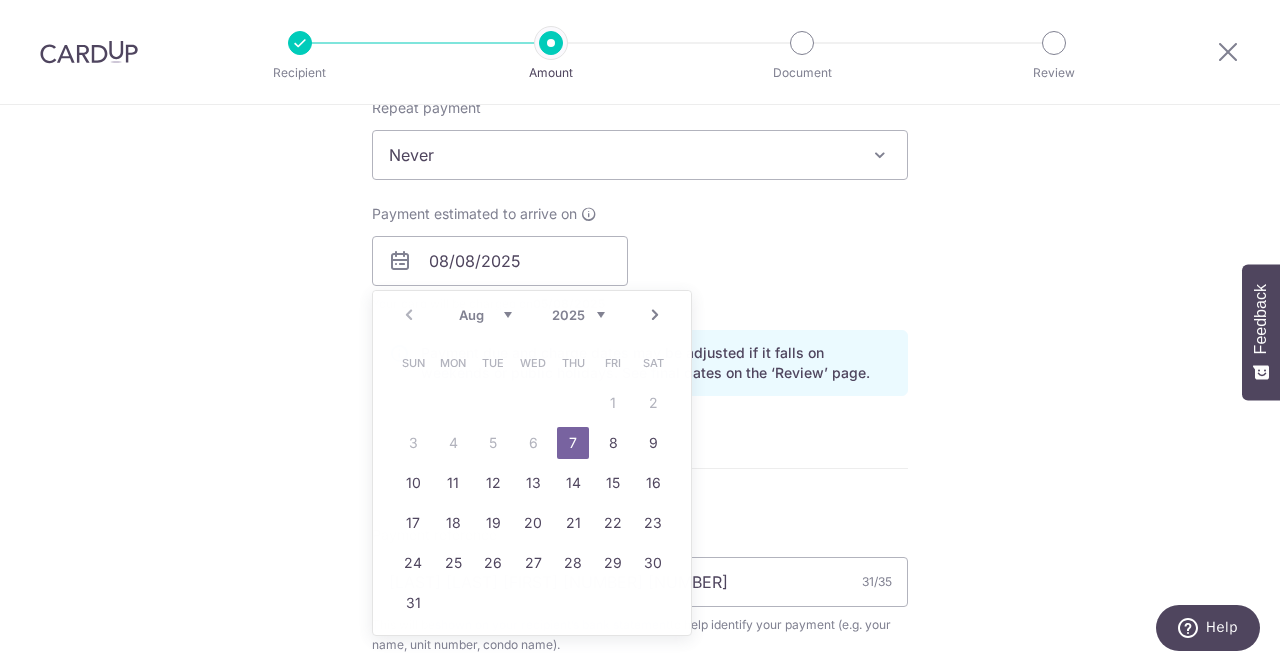 type on "07/08/2025" 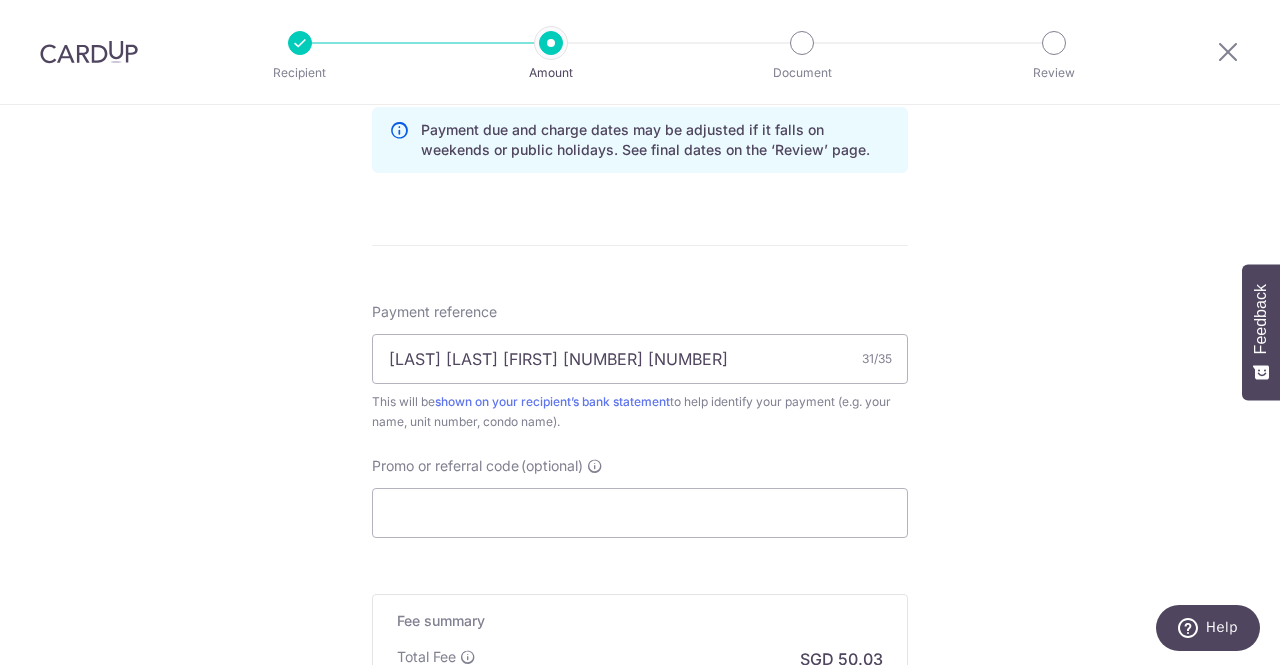 scroll, scrollTop: 1326, scrollLeft: 0, axis: vertical 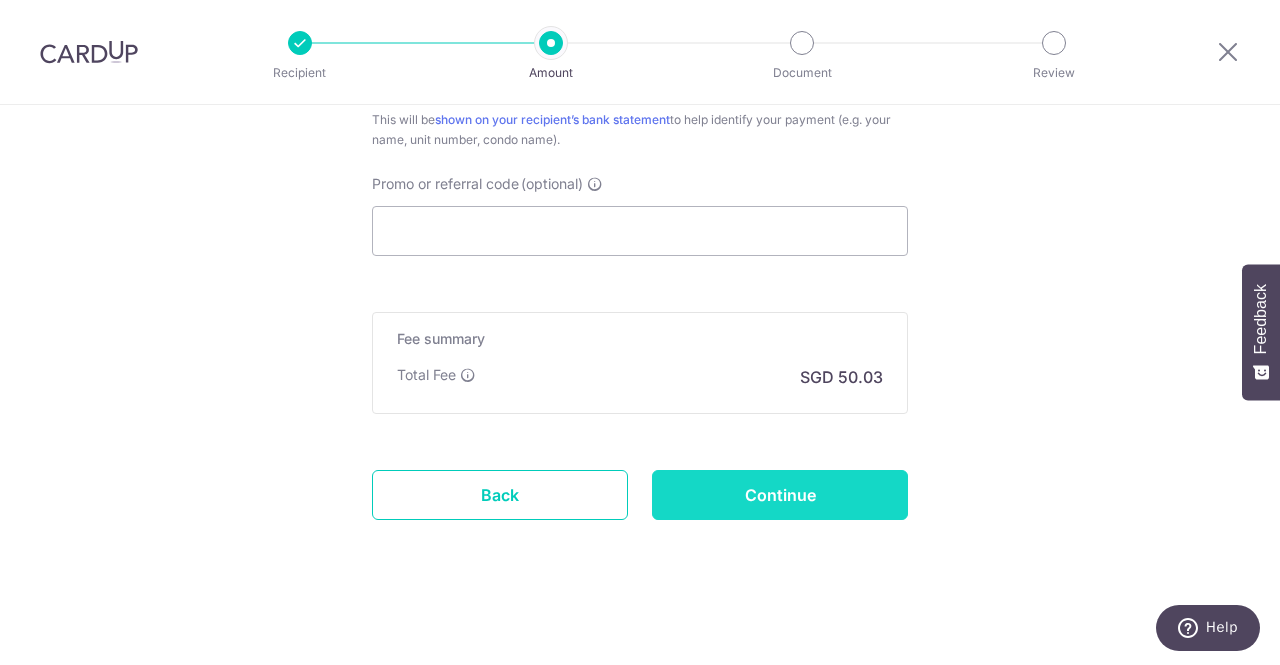 click on "Continue" at bounding box center [780, 495] 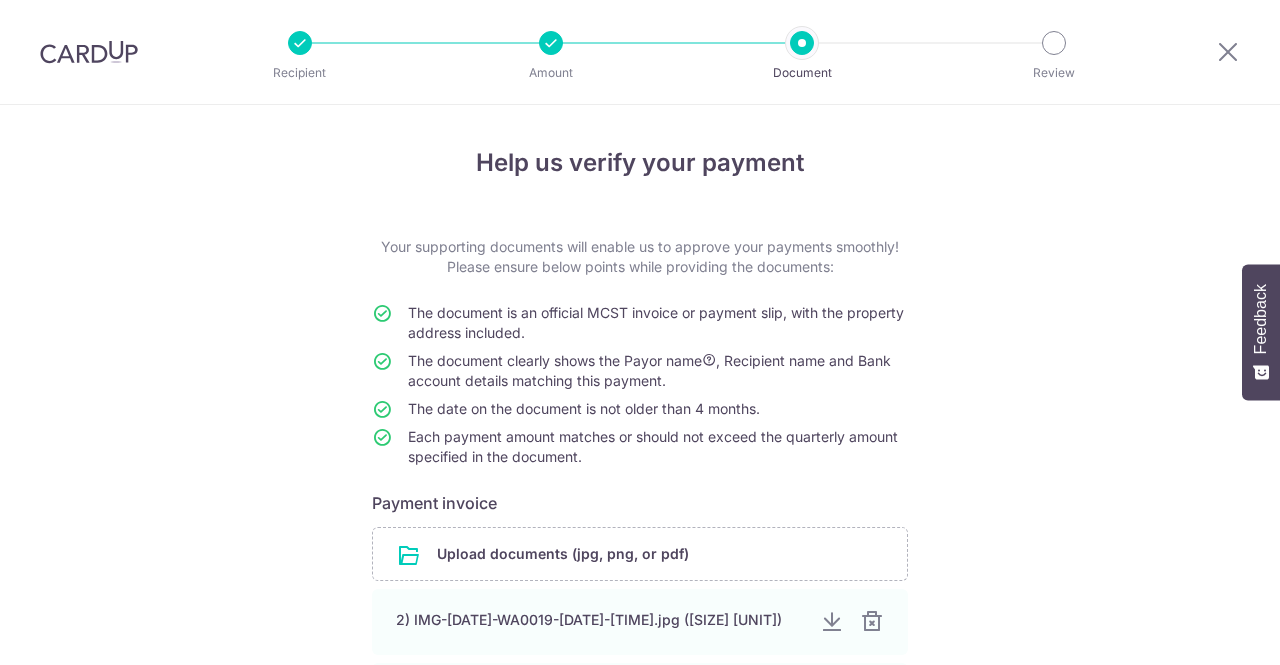 scroll, scrollTop: 0, scrollLeft: 0, axis: both 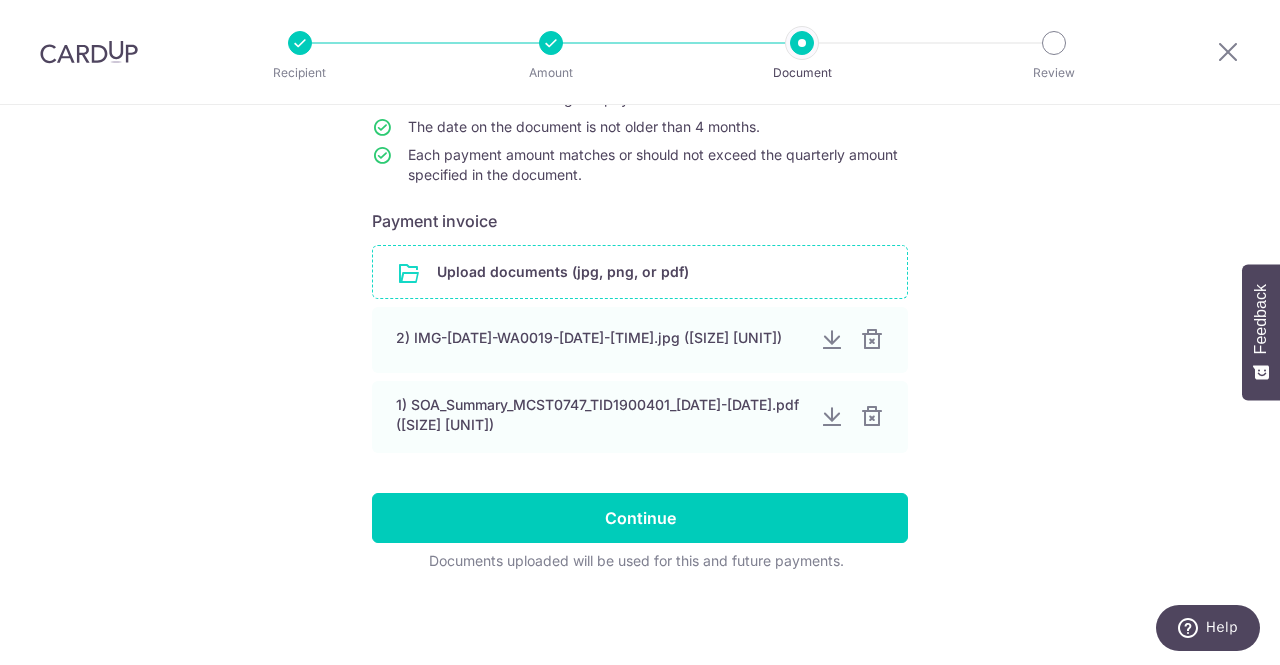 click at bounding box center [640, 272] 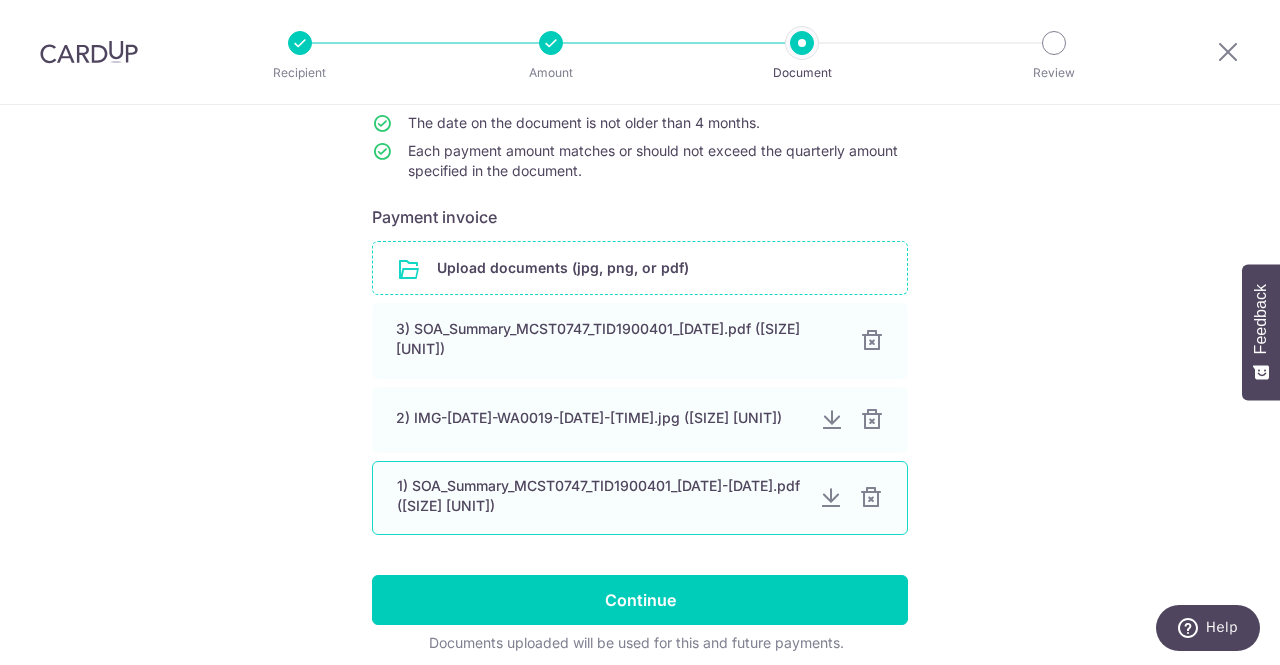 click at bounding box center [871, 498] 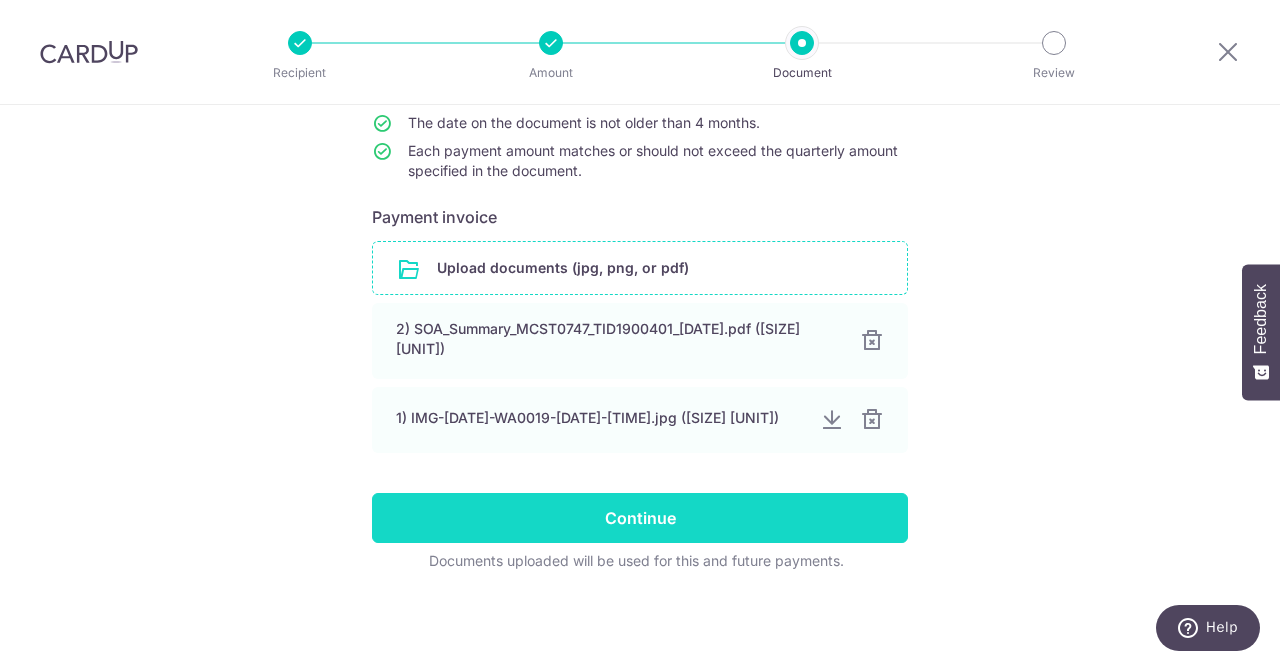 click on "Continue" at bounding box center (640, 518) 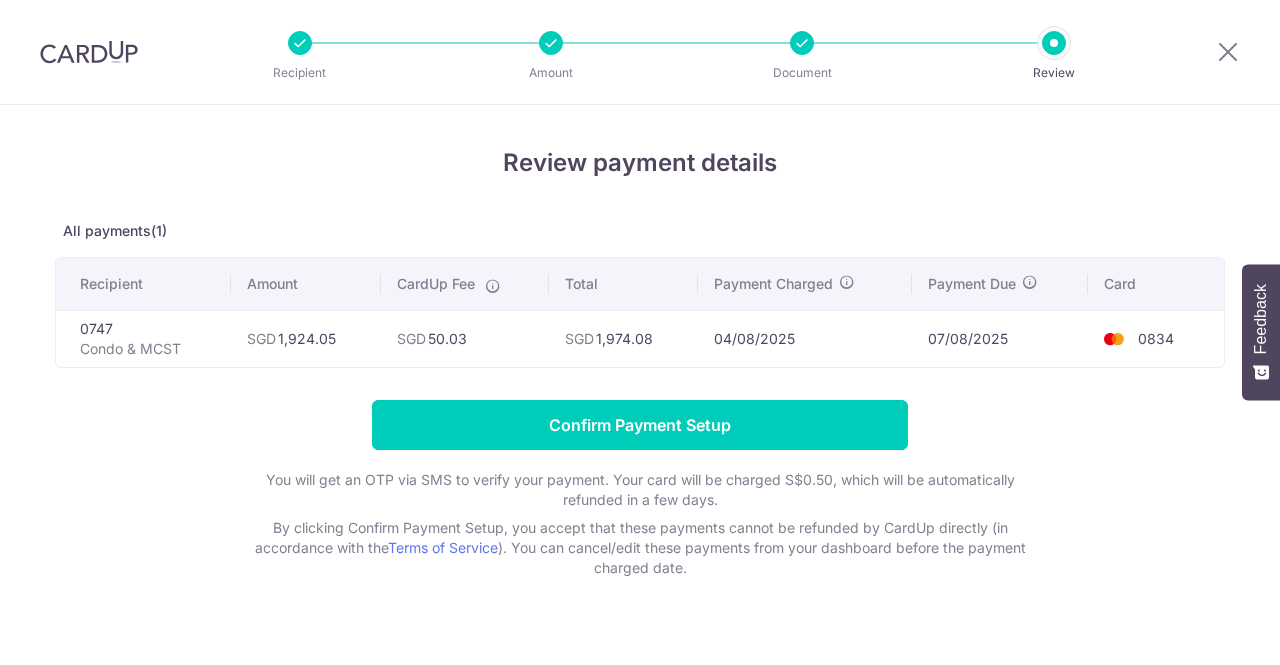scroll, scrollTop: 0, scrollLeft: 0, axis: both 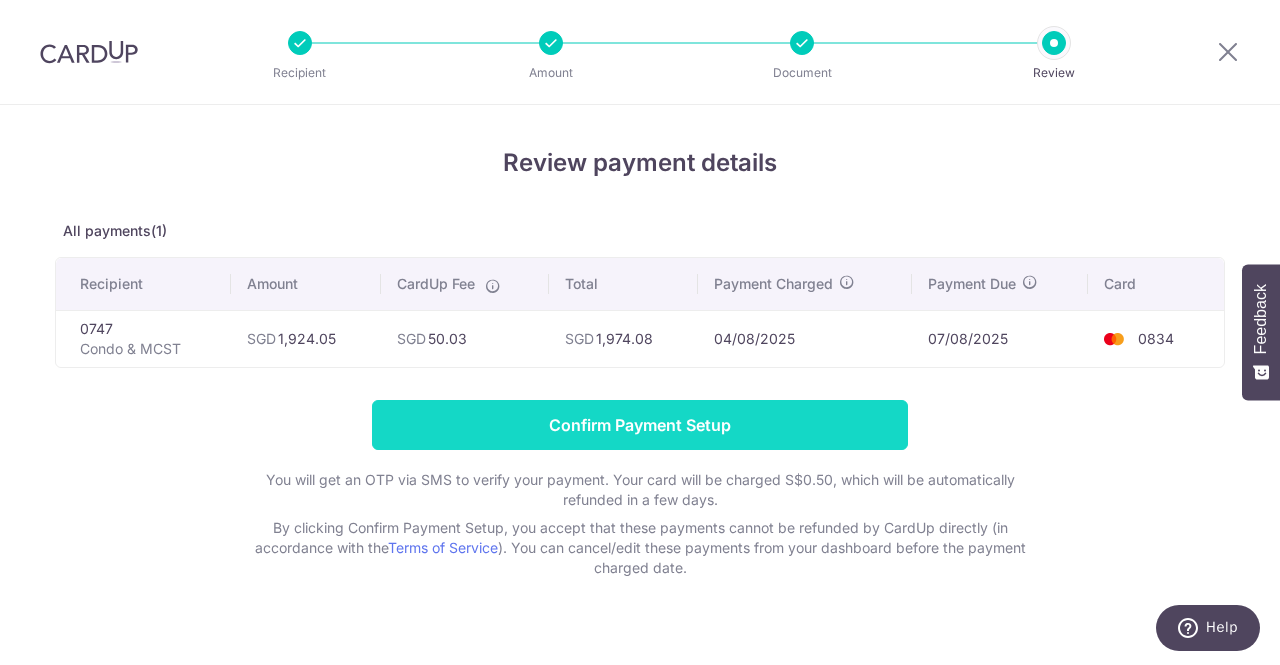 click on "Confirm Payment Setup" at bounding box center (640, 425) 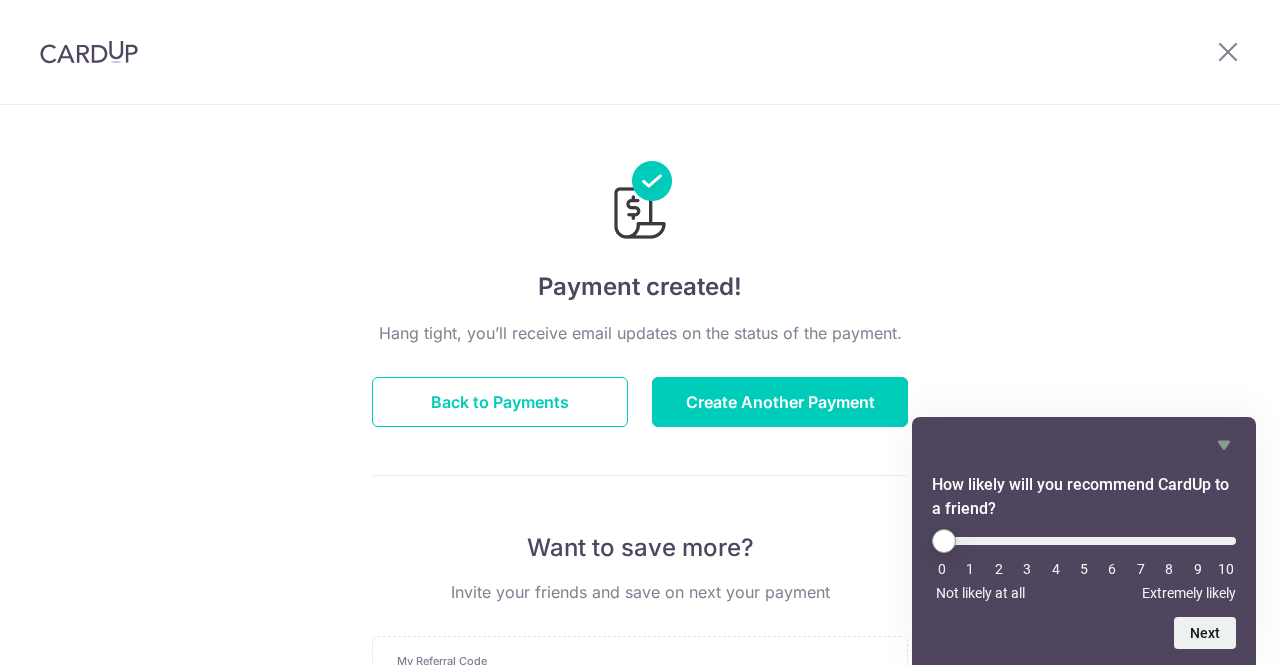 scroll, scrollTop: 0, scrollLeft: 0, axis: both 